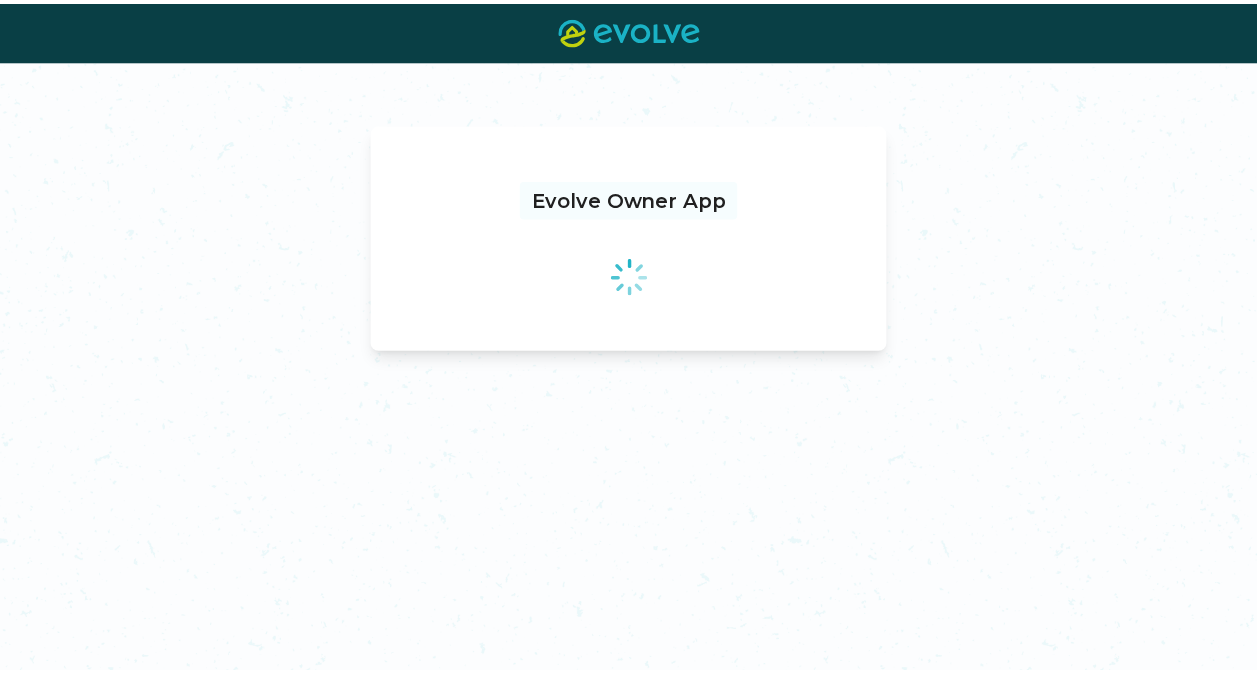 scroll, scrollTop: 0, scrollLeft: 0, axis: both 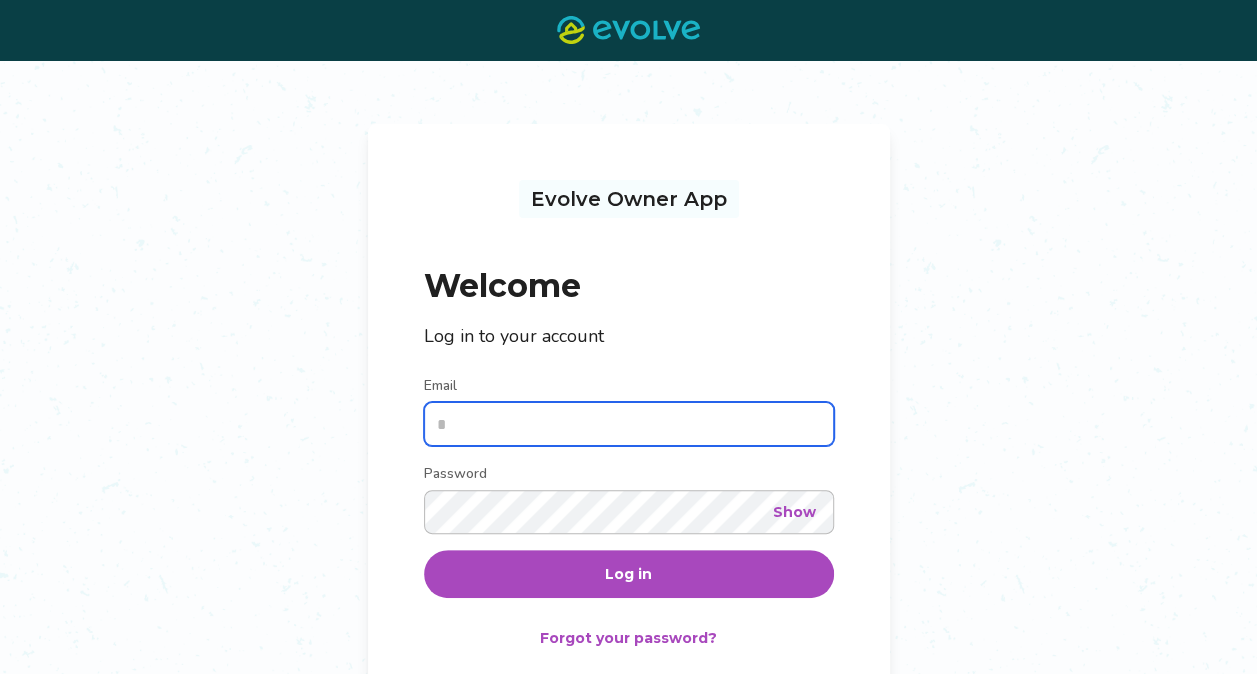 type on "**********" 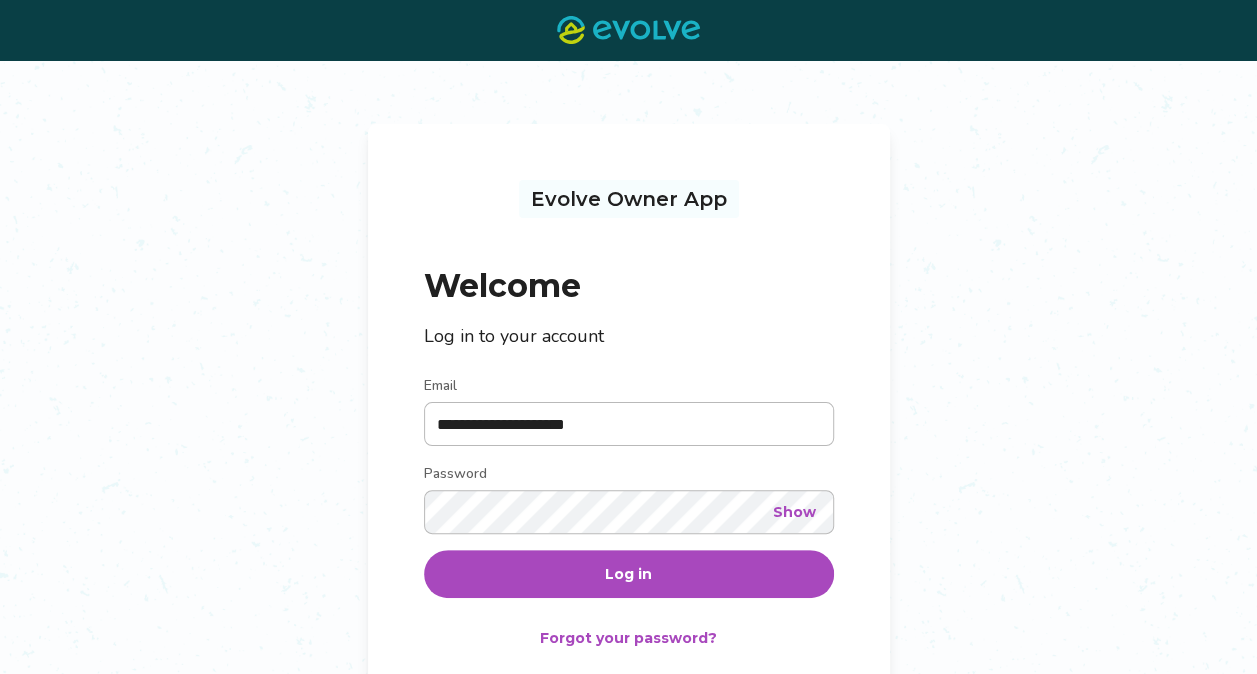 click on "Log in" at bounding box center [629, 574] 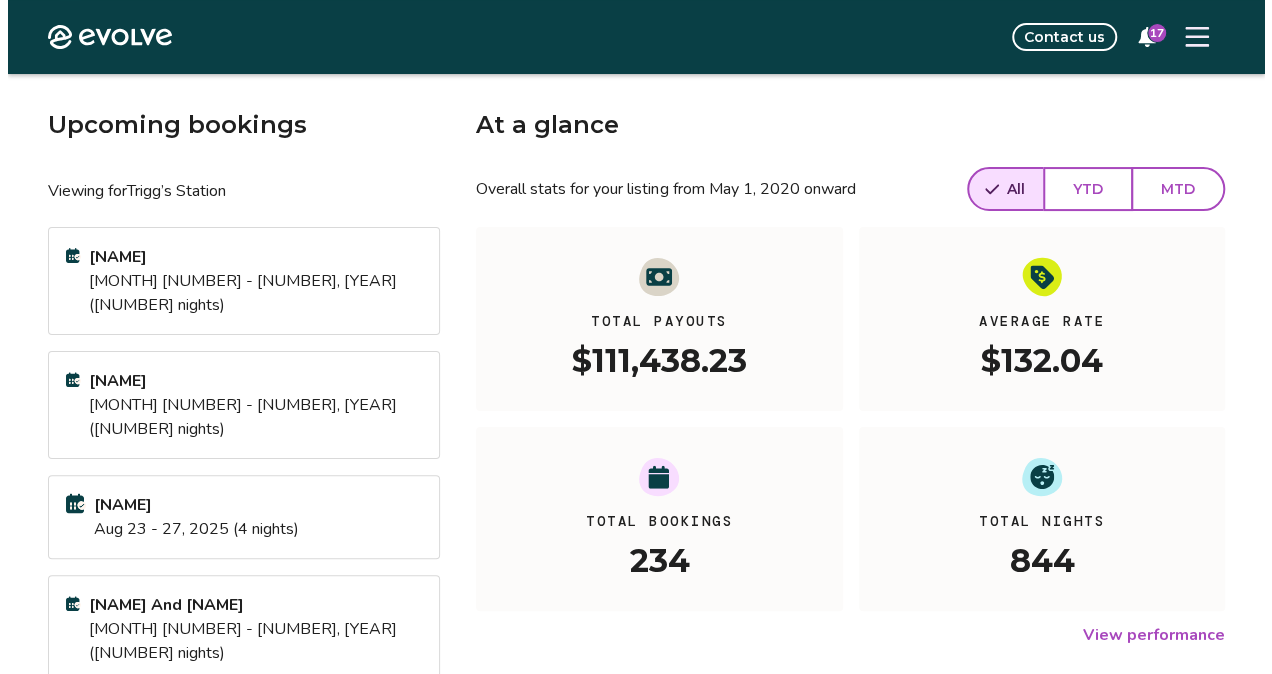 scroll, scrollTop: 0, scrollLeft: 0, axis: both 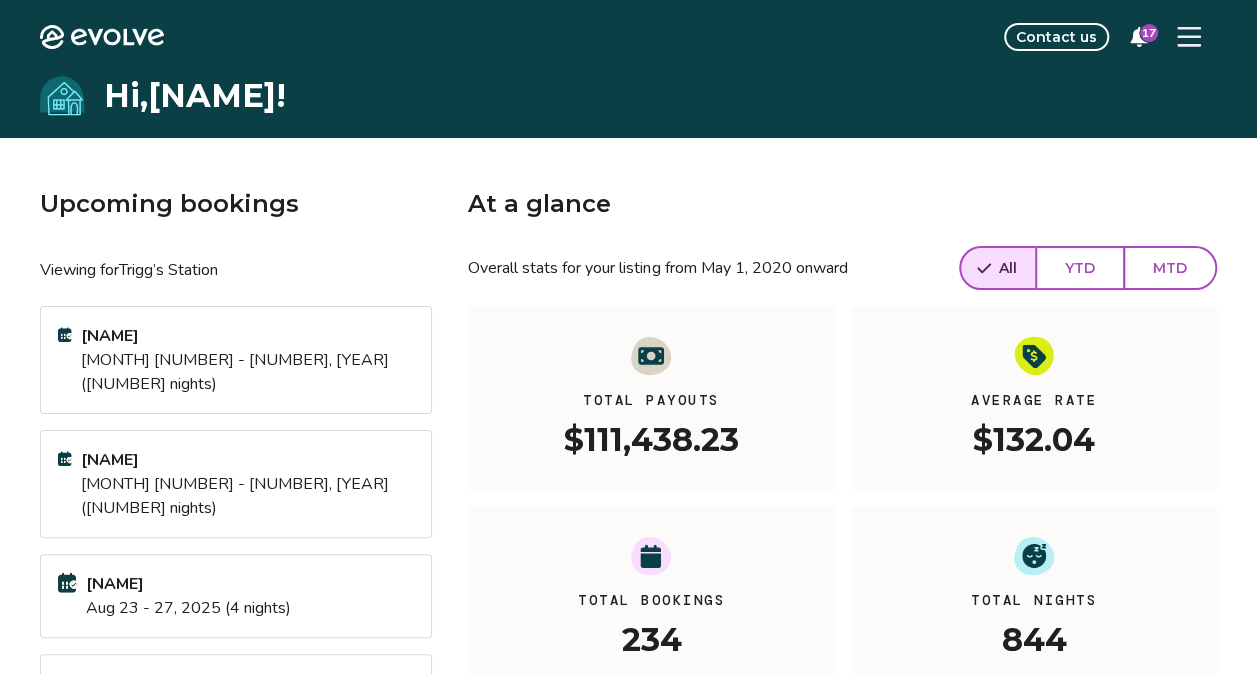 click 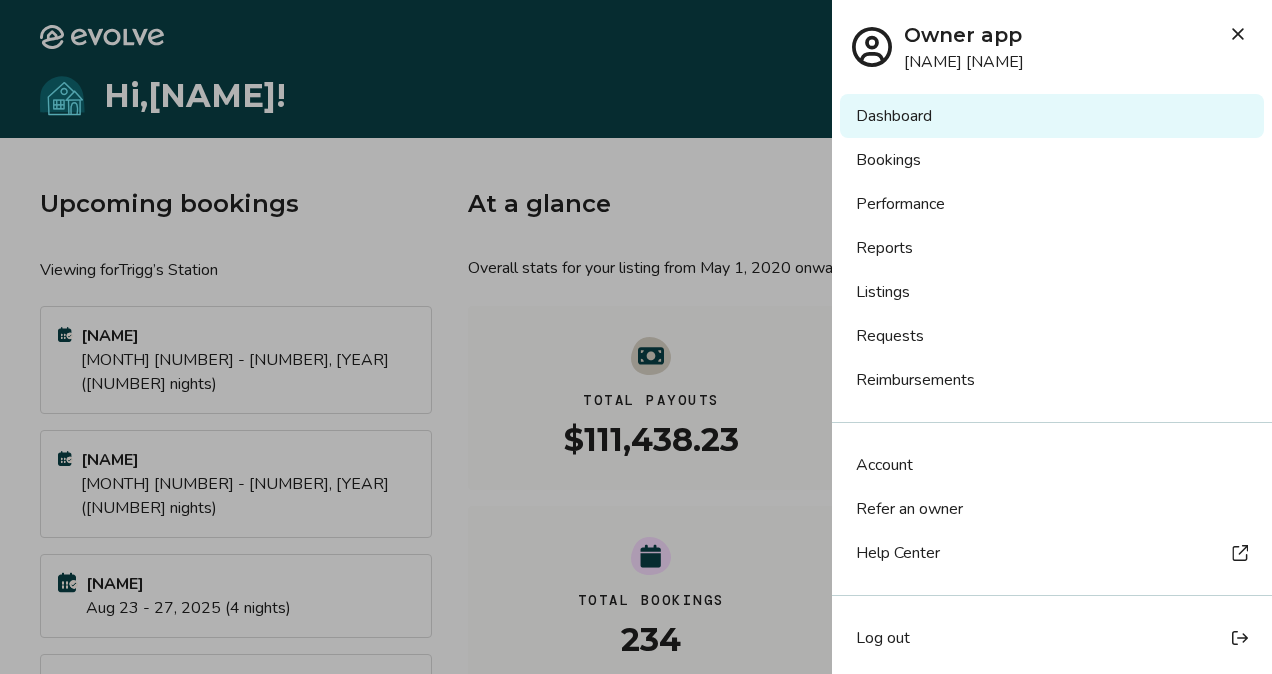 click on "Reports" at bounding box center [1052, 248] 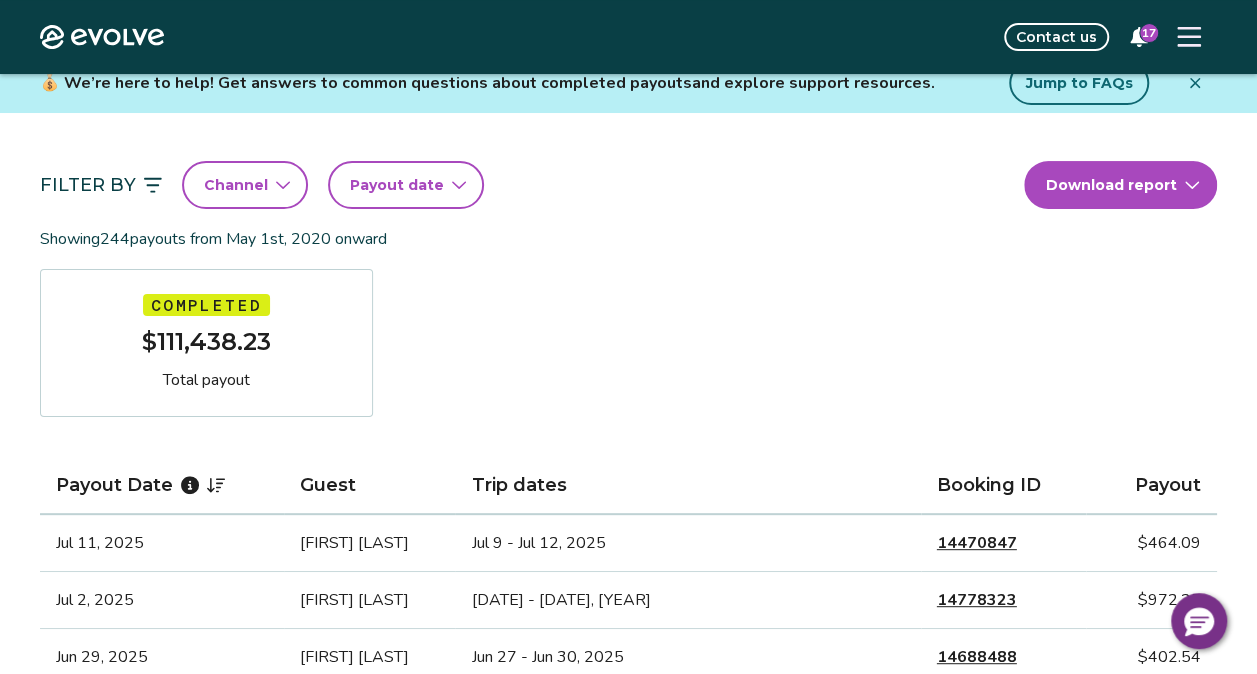 scroll, scrollTop: 127, scrollLeft: 0, axis: vertical 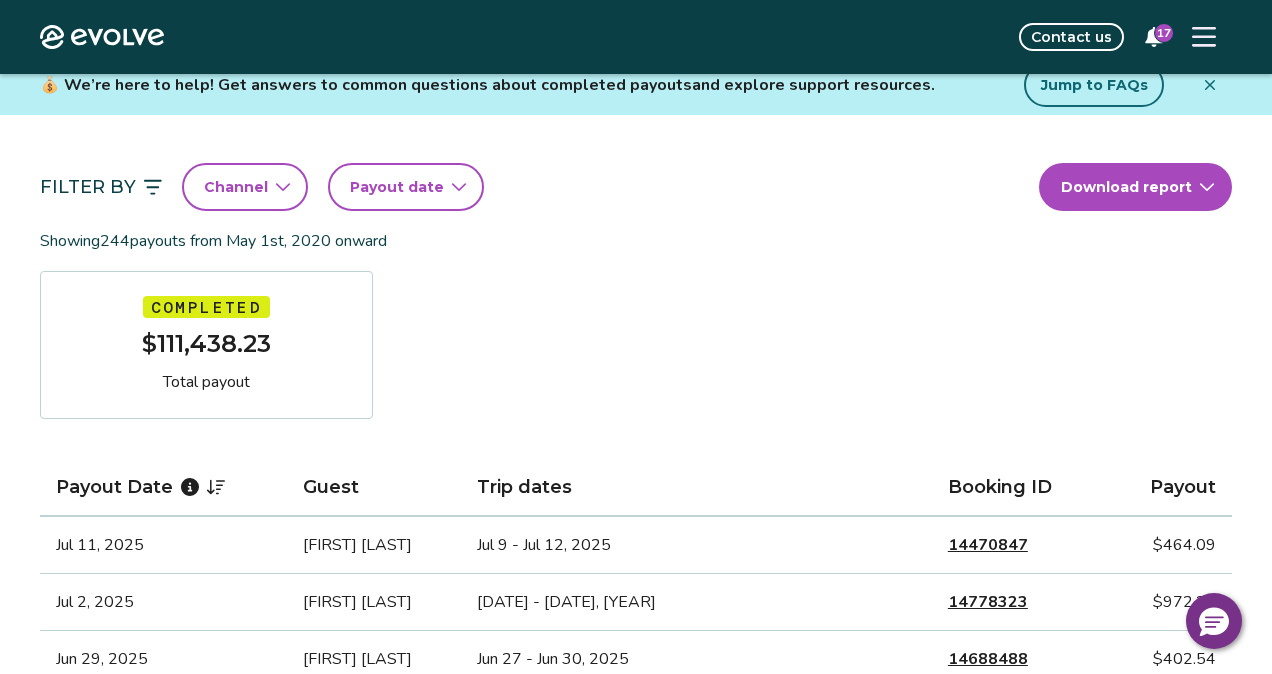 click on "Evolve Contact us 17 Reports Completed payouts Pending payouts Taxes Charges Adjustments 💰 We’re here to help! Get answers to common questions about   completed payouts  and explore support resources. Jump to FAQs Filter By  Channel Payout date Download   report Showing  244  payouts   from May 1st, 2020 onward Completed $111,438.23 Total payout Payout Date Guest Trip dates Booking ID Payout Jul 11, 2025 Ernest Sparrow Jul 9 - Jul 12, 2025 14470847 $464.09 Jul 2, 2025 Nicole Jones Jun 30 - Jul 6, 2025 14778323 $972.25 Jun 29, 2025 SHARON CROSE Jun 27 - Jun 30, 2025 14688488 $402.54 Jun 22, 2025 Daniel Jones Jun 20 - Jun 22, 2025 14754410 $366.66 Jun 16, 2025 Annette Burkholder Jun 14 - Jun 20, 2025 14399068 $635.53 Jun 6, 2025 Phyllis Shely Jun 4 - Jun 10, 2025 14614324 $714.43 Jun 1, 2025 Lyday Evan May 30 - Jun 2, 2025 14350591 $336.52 May 24, 2025 Glenda Porter May 22 - May 26, 2025 14049714 $531.45 May 17, 2025 Morris Blumenthal May 15 - May 17, 2025 14395097 $261.48 May 9, 2025 Georgine Shoener 1 2" at bounding box center (636, 1366) 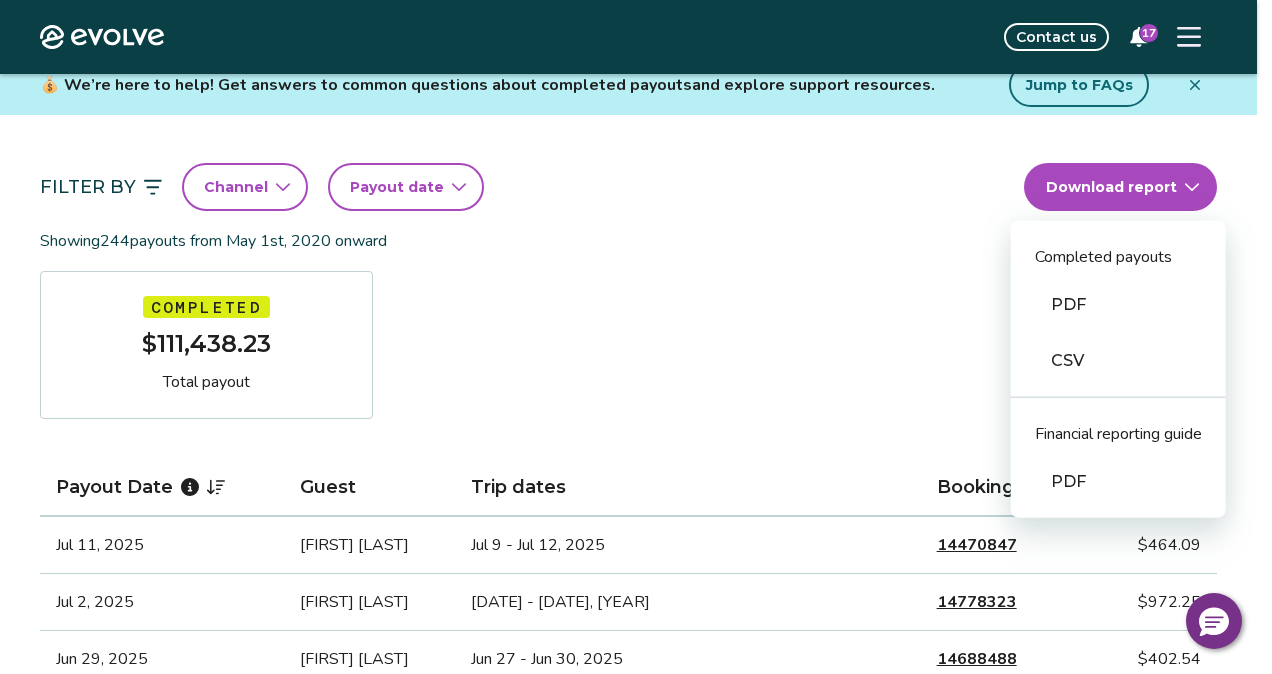 click on "PDF" at bounding box center [1118, 305] 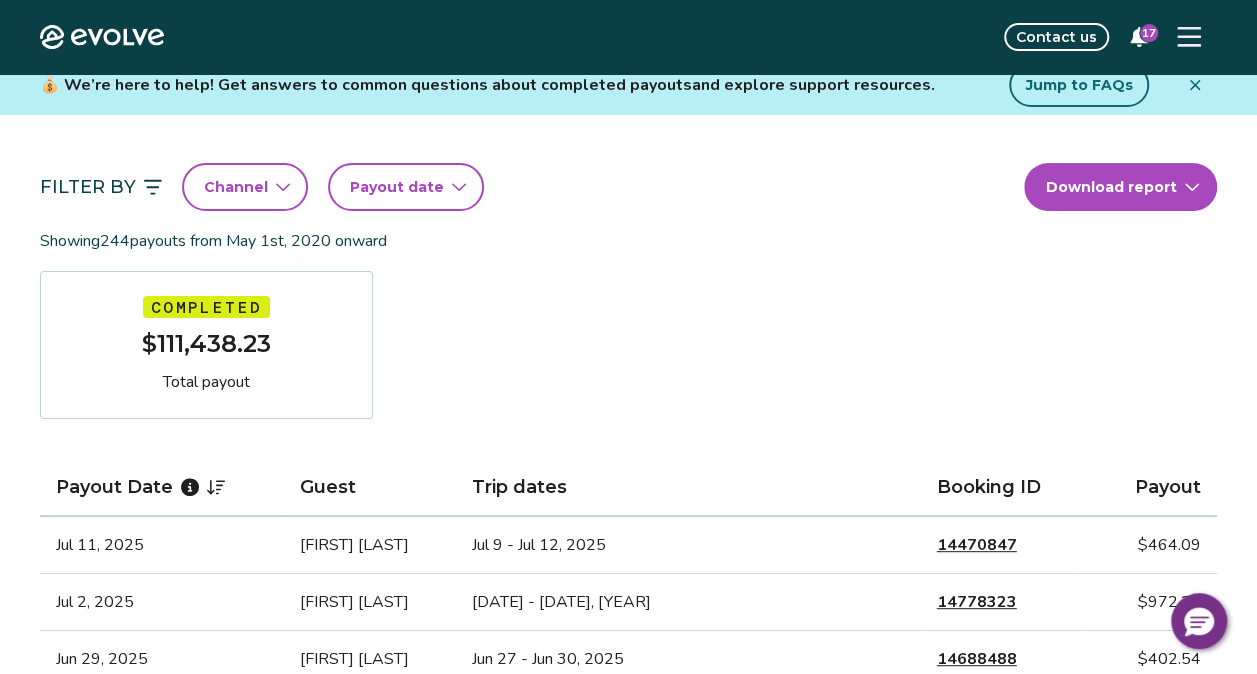 scroll, scrollTop: 0, scrollLeft: 0, axis: both 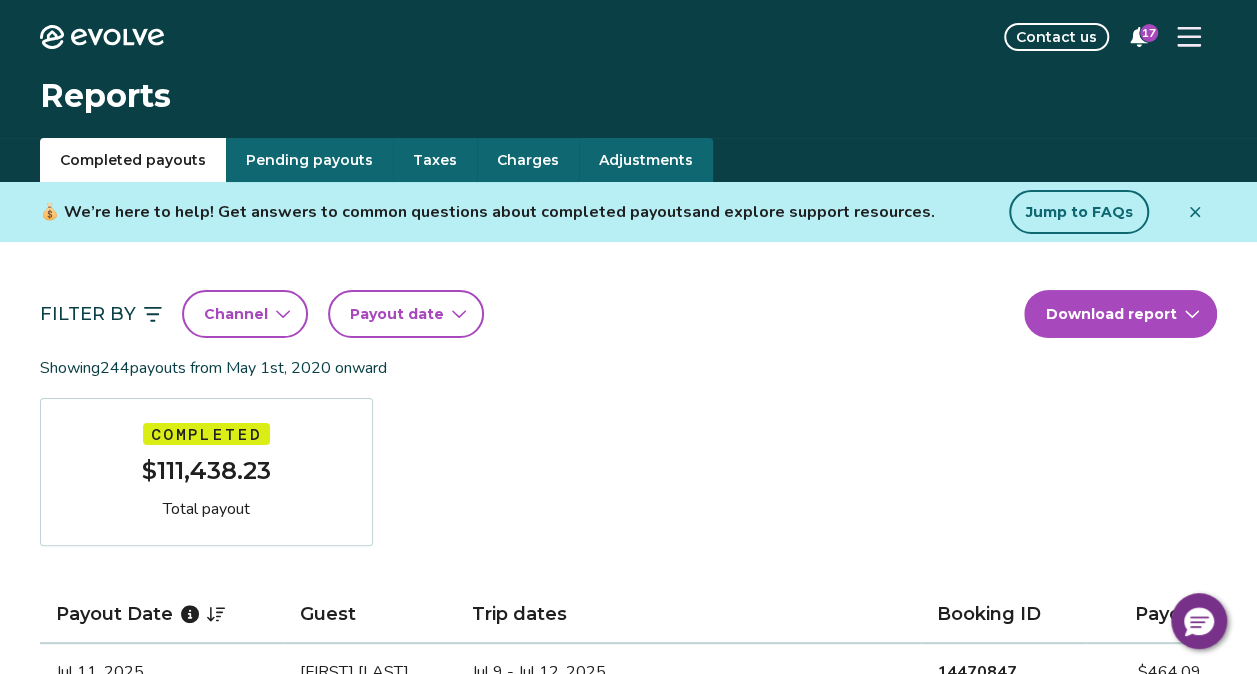click on "Jump to FAQs" at bounding box center [1079, 212] 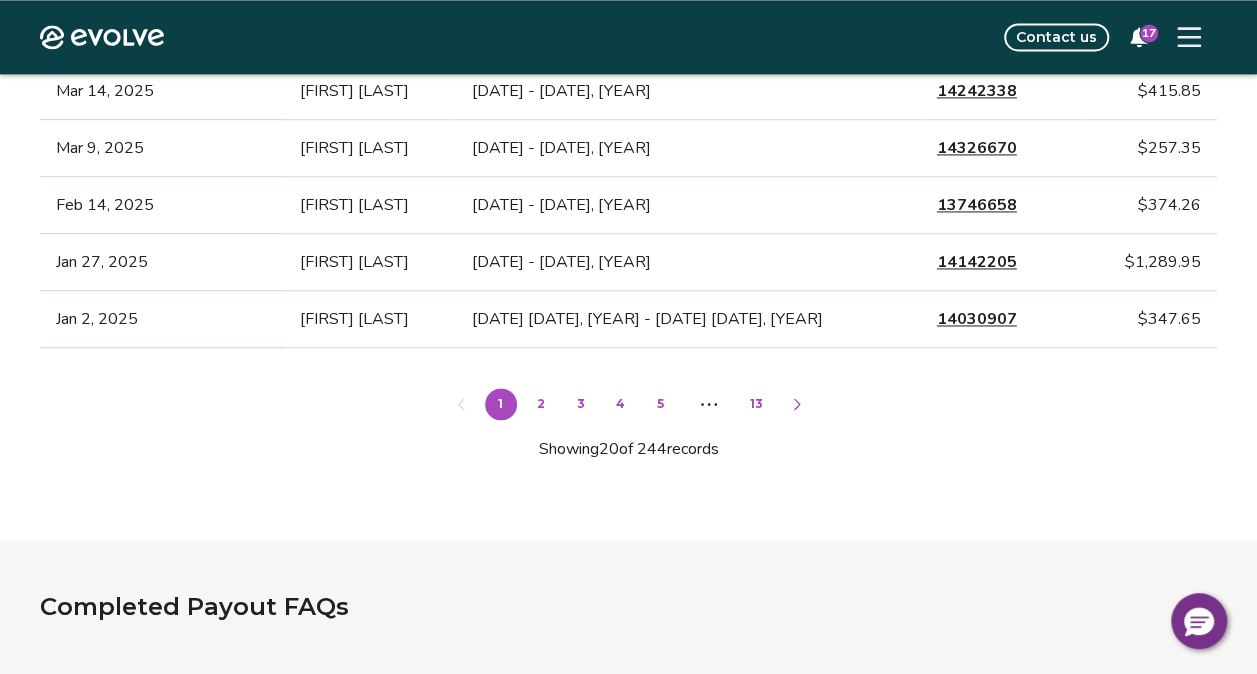 scroll, scrollTop: 1868, scrollLeft: 0, axis: vertical 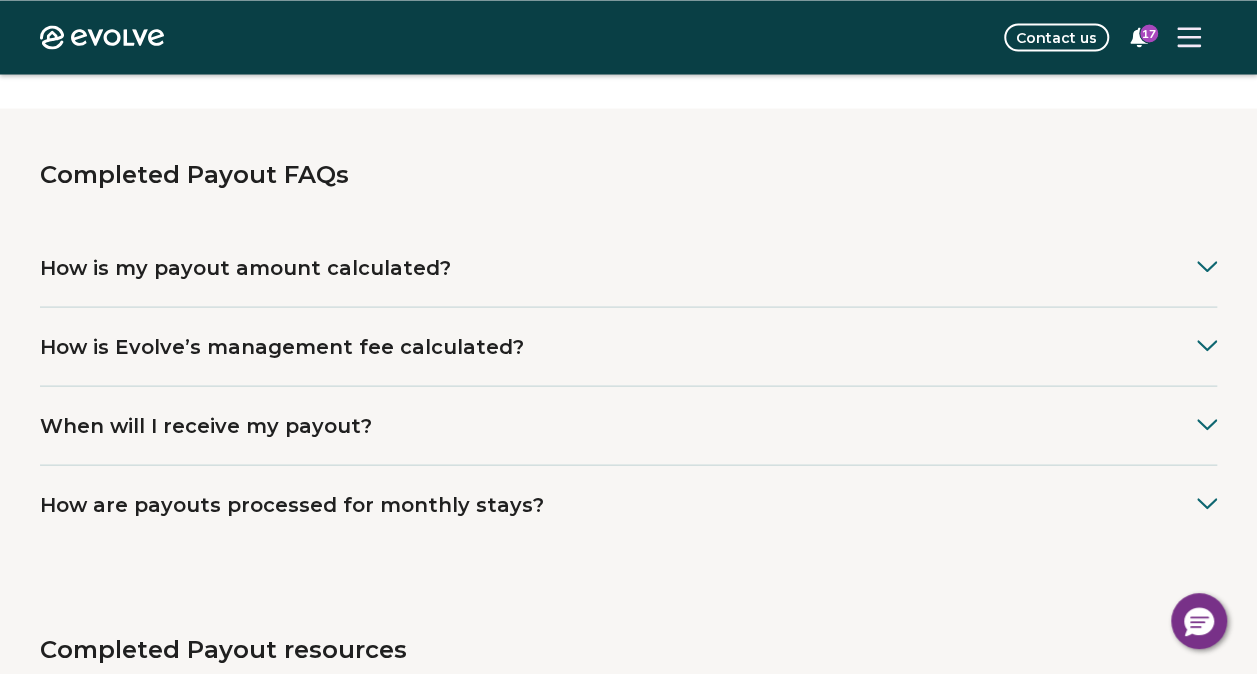 click on "How is Evolve’s management fee calculated?" at bounding box center [282, 346] 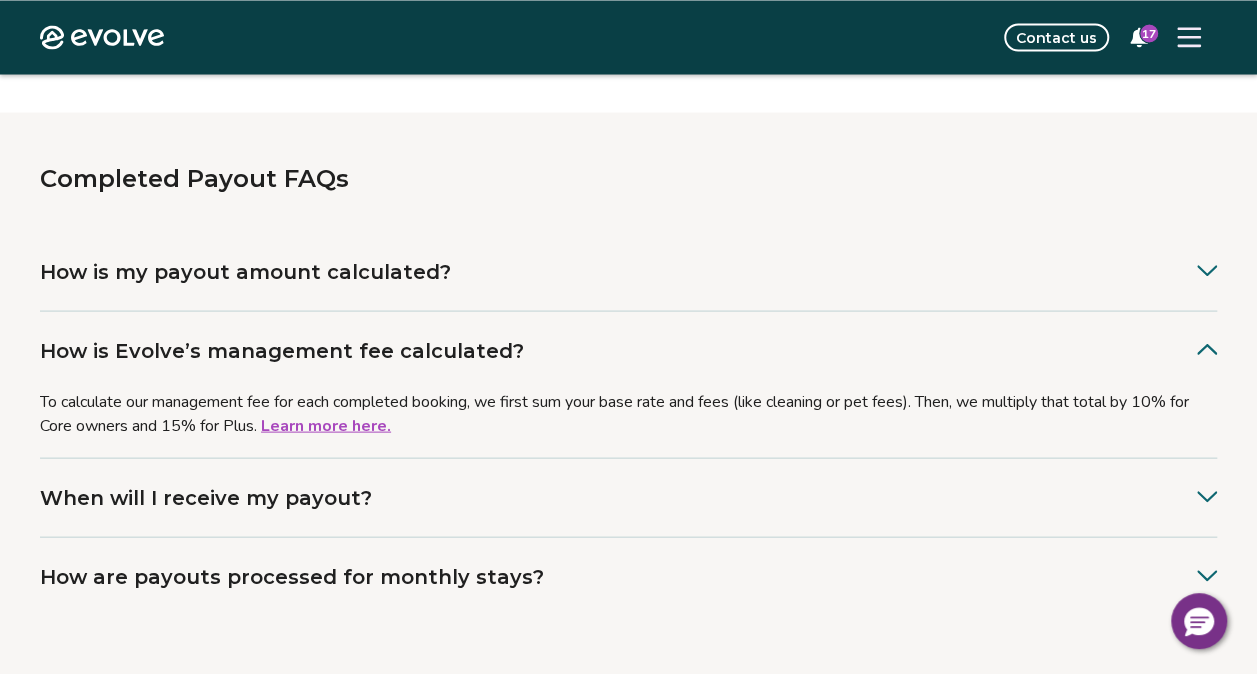 scroll, scrollTop: 1862, scrollLeft: 0, axis: vertical 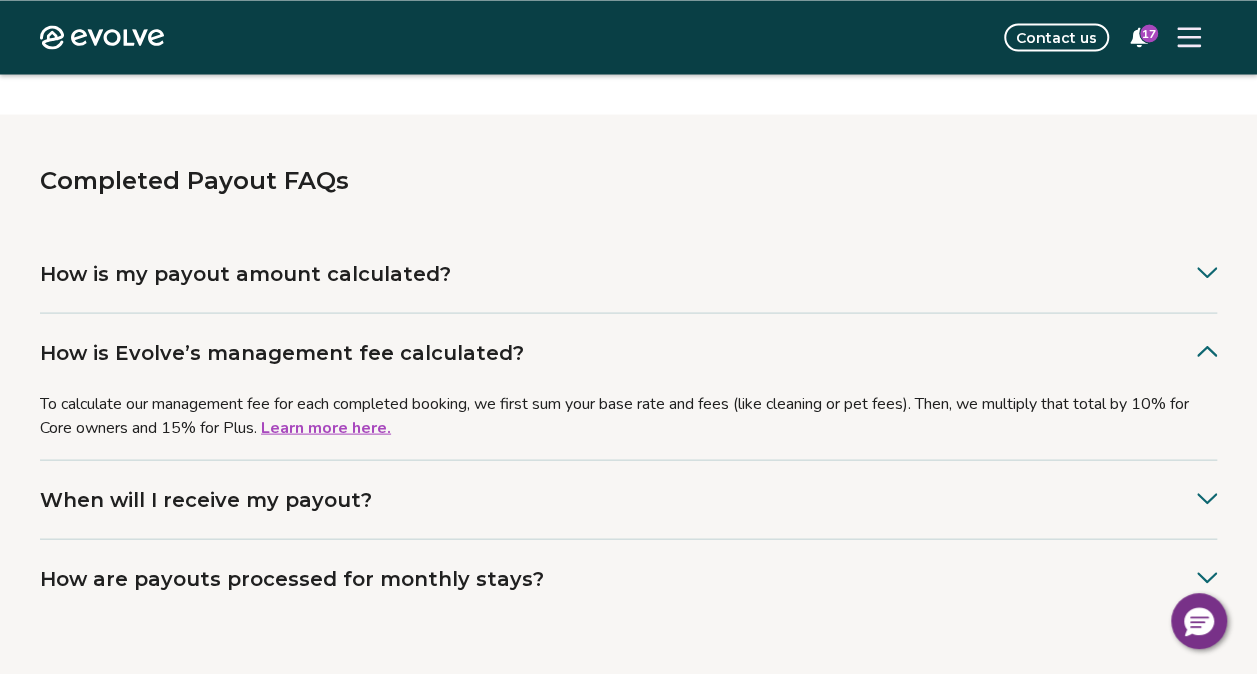 click on "How is my payout amount calculated?" at bounding box center [245, 273] 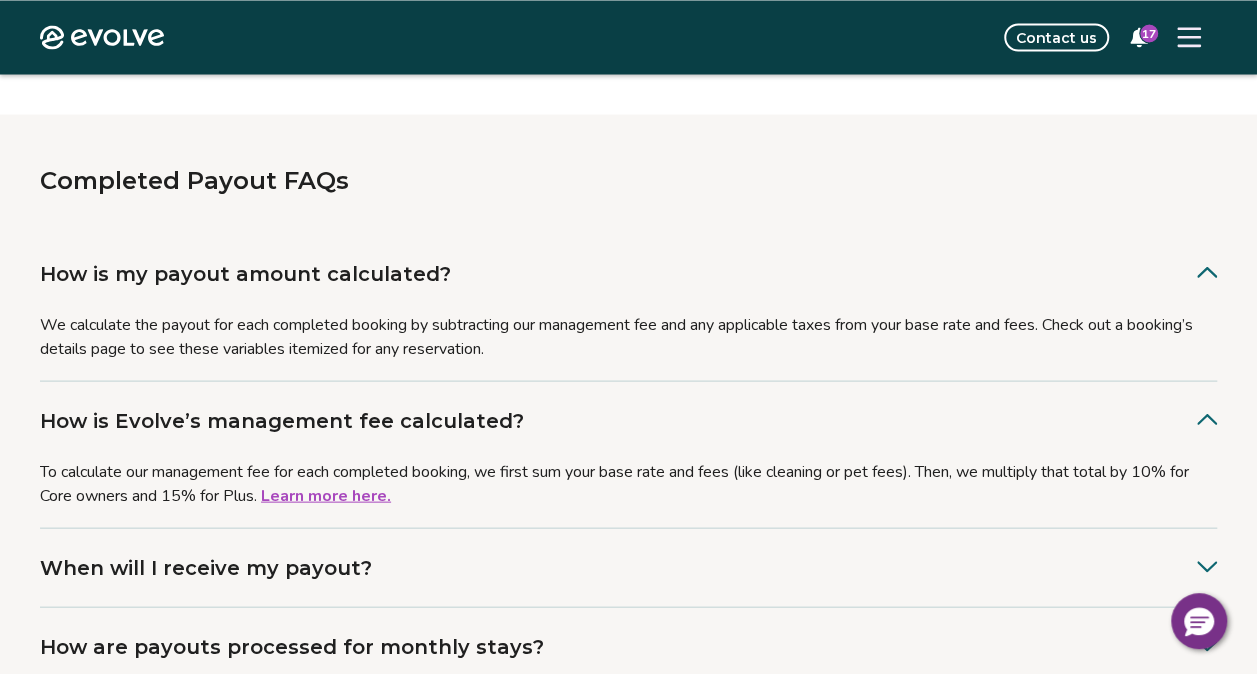 drag, startPoint x: 664, startPoint y: 449, endPoint x: 569, endPoint y: 246, distance: 224.12943 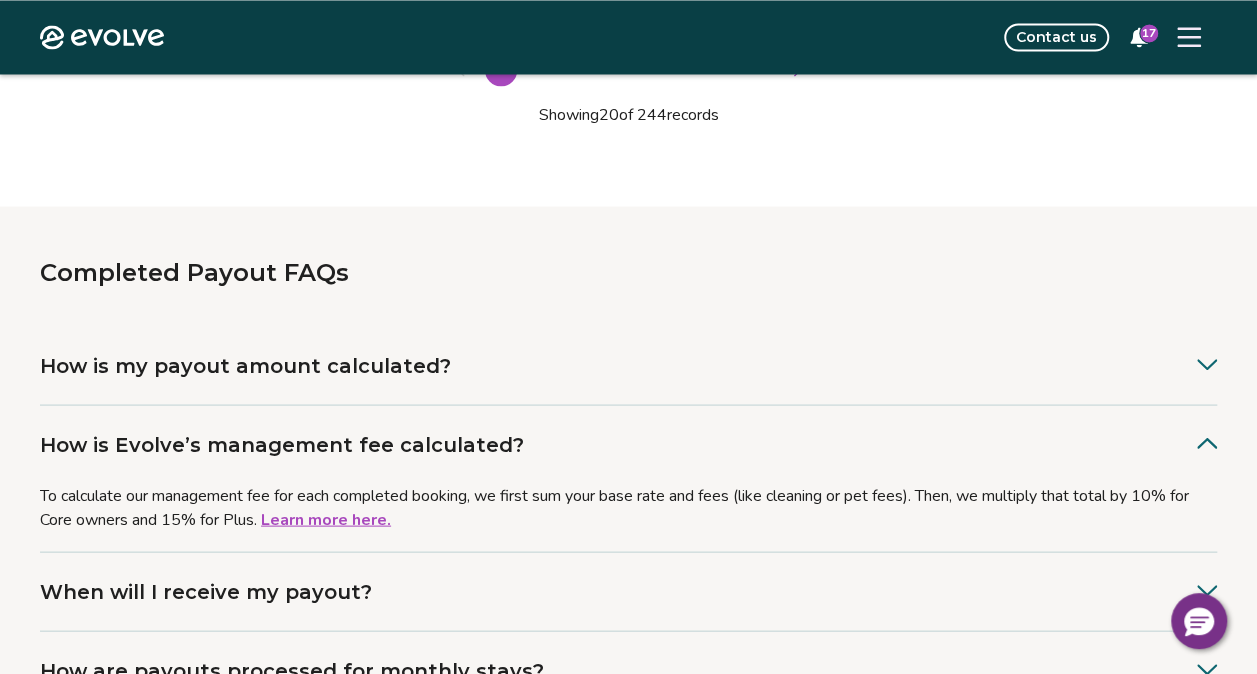scroll, scrollTop: 1772, scrollLeft: 0, axis: vertical 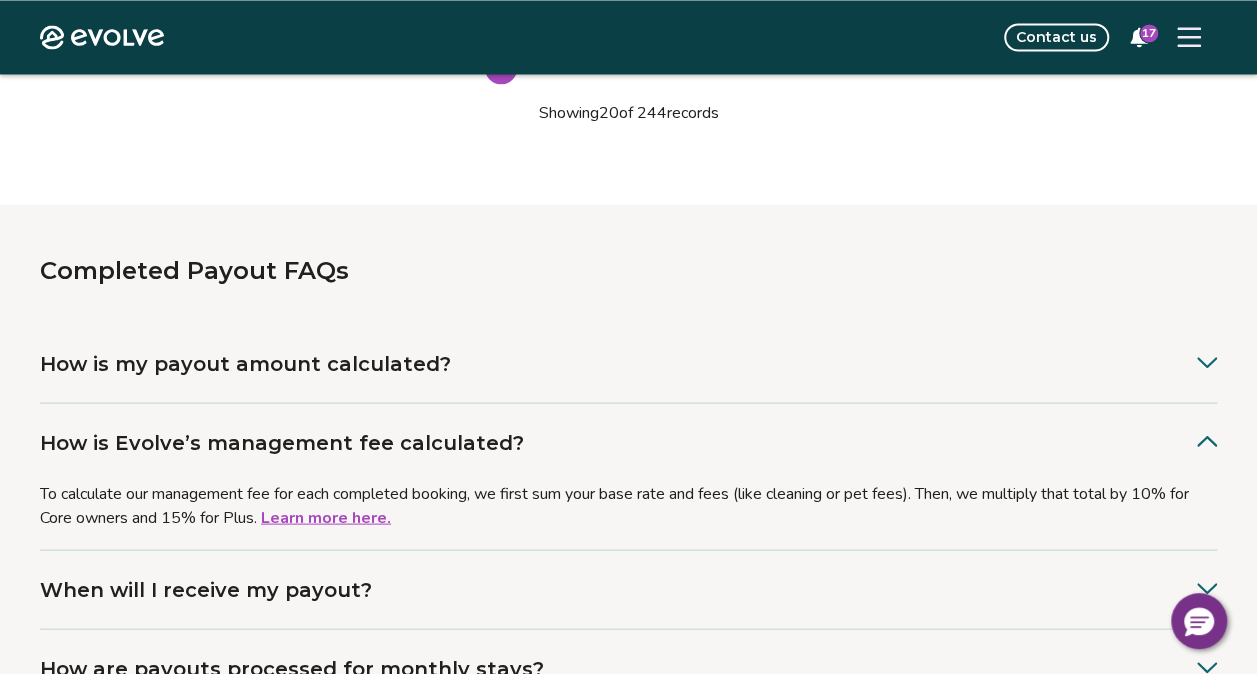 click on "How is my payout amount calculated?" at bounding box center (245, 363) 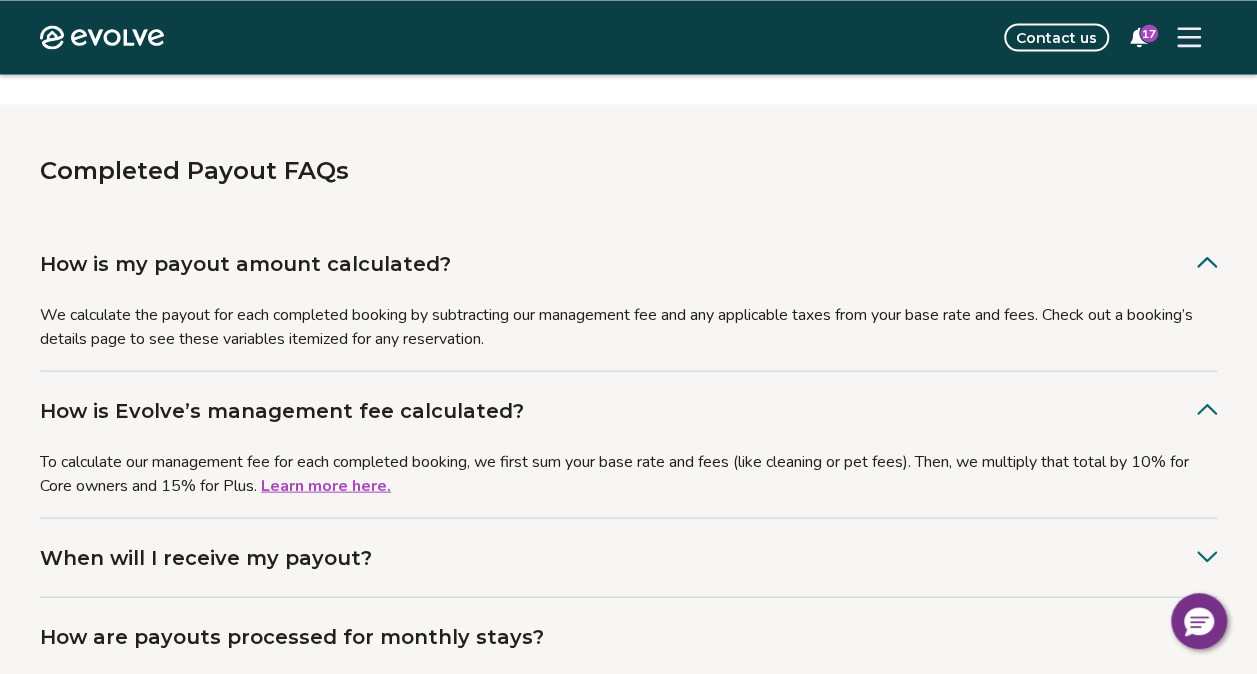 scroll, scrollTop: 1874, scrollLeft: 0, axis: vertical 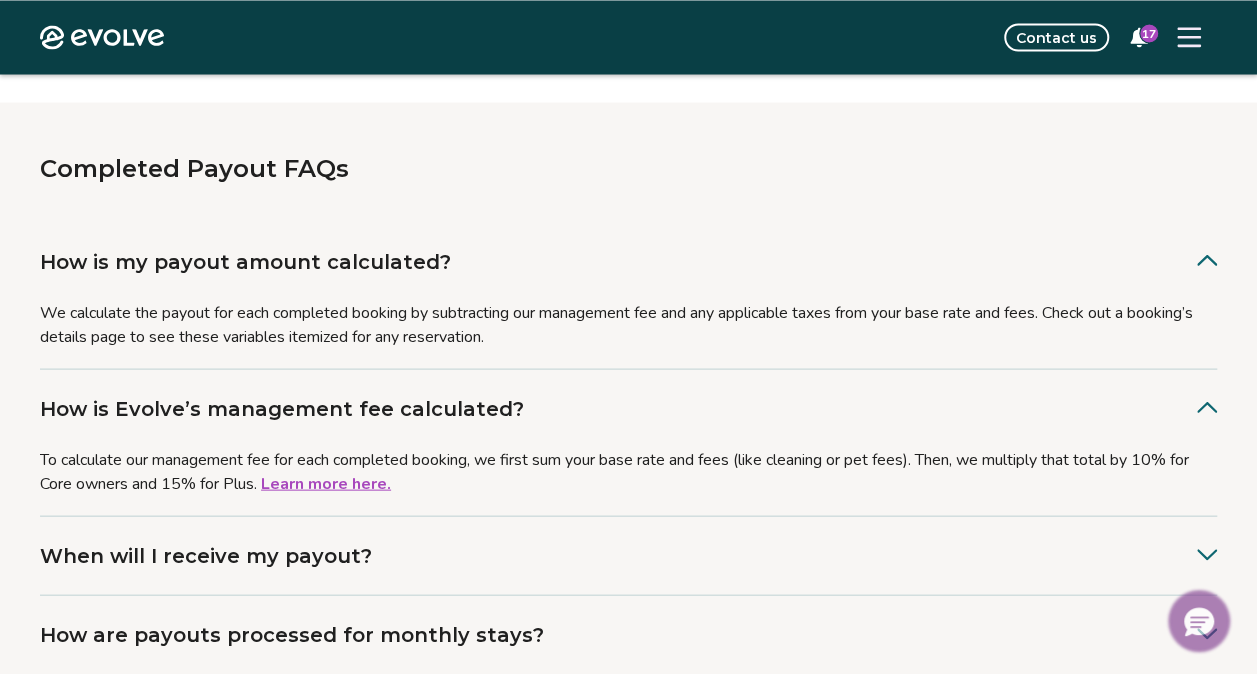 click 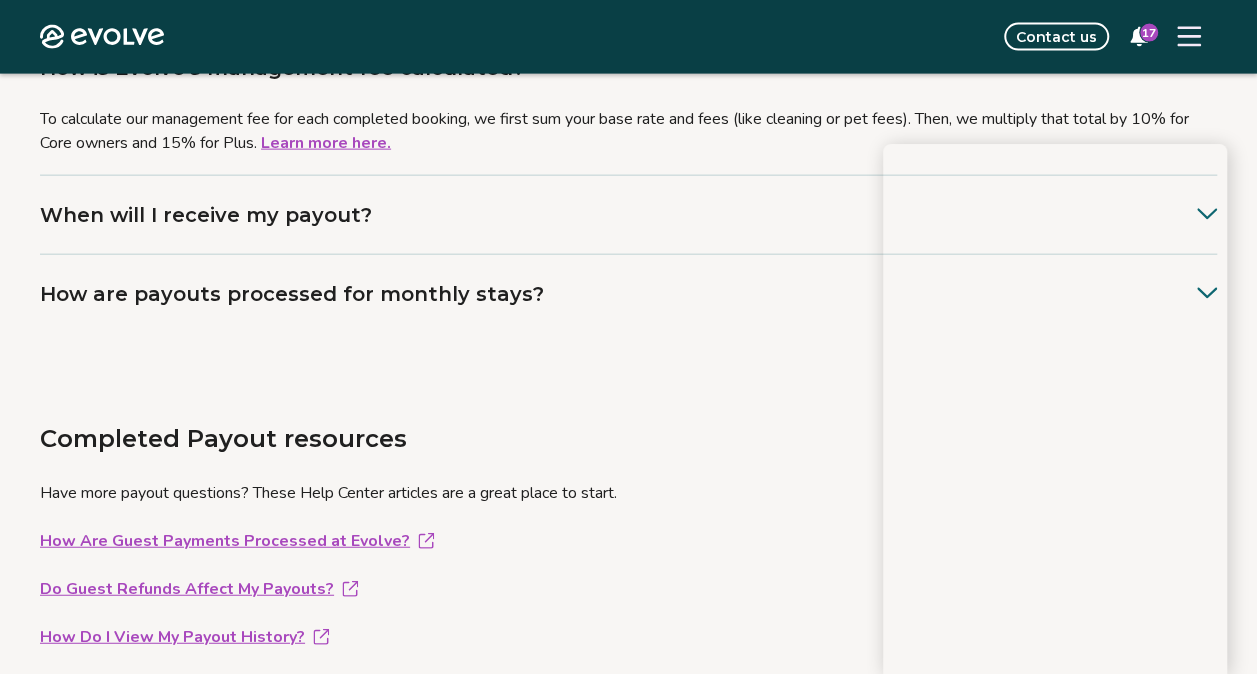 scroll, scrollTop: 2208, scrollLeft: 0, axis: vertical 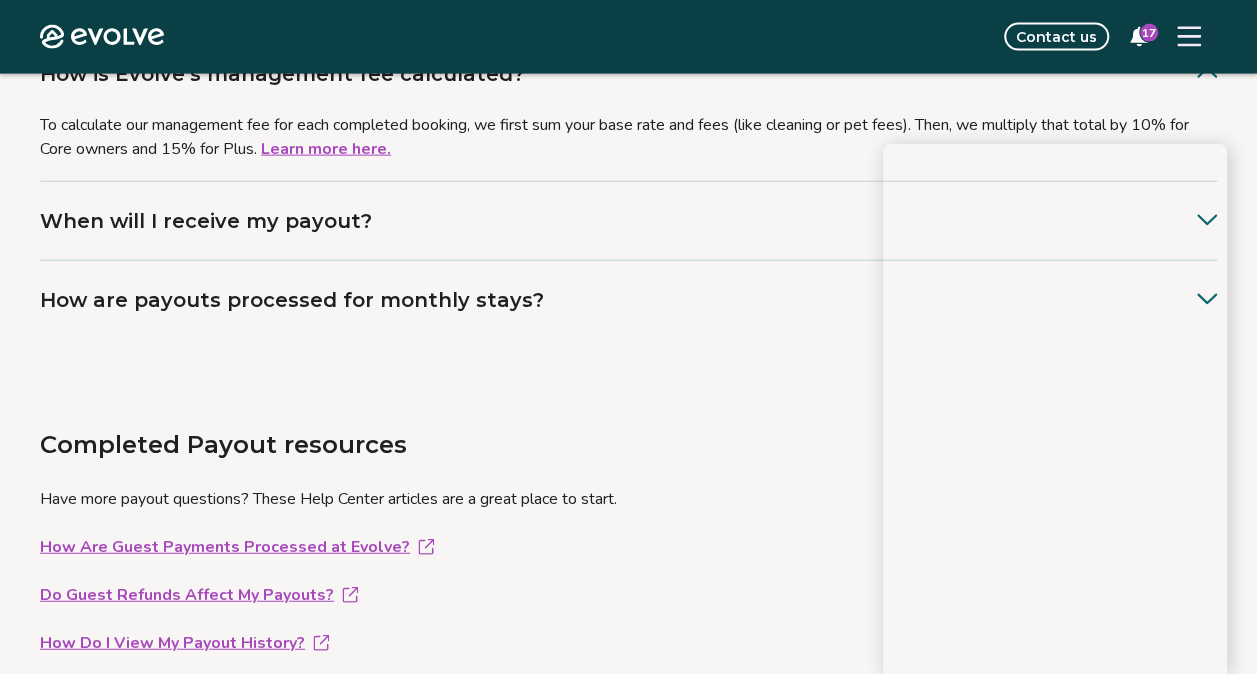 click on "To calculate our management fee for each completed booking, we first sum your base rate and fees (like cleaning or pet fees). Then, we multiply that total by 10% for Core owners and 15% for Plus.   Learn more here." at bounding box center (628, 147) 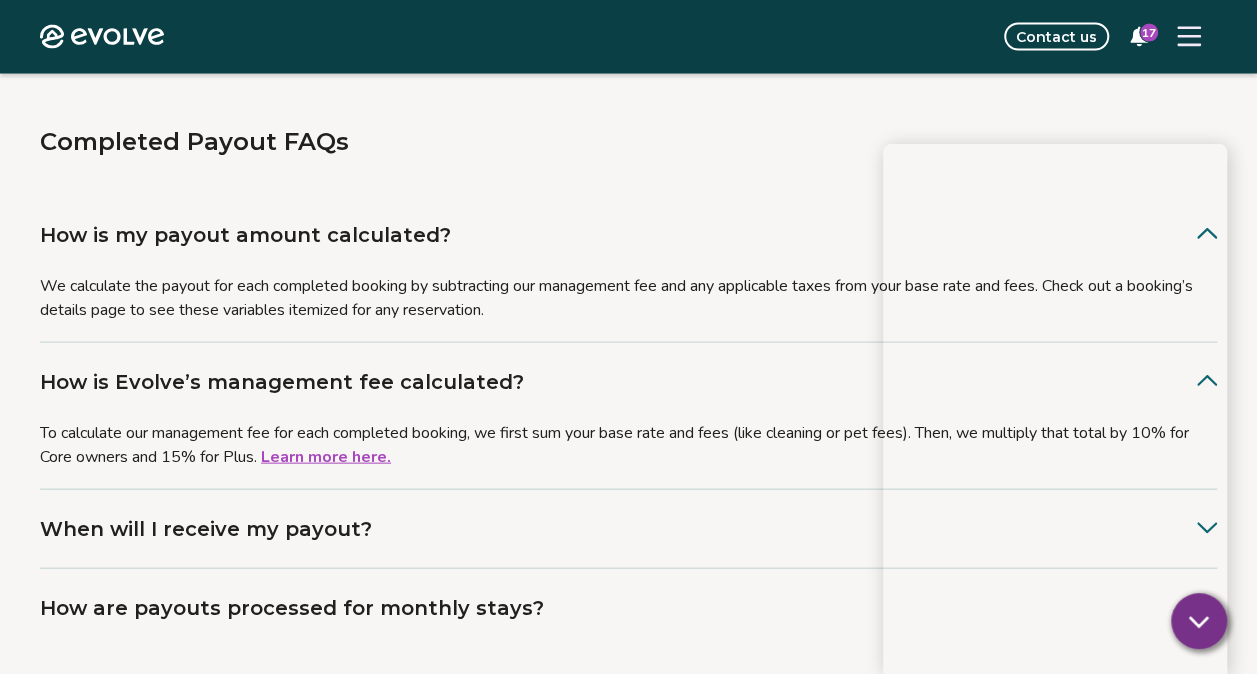 scroll, scrollTop: 1900, scrollLeft: 0, axis: vertical 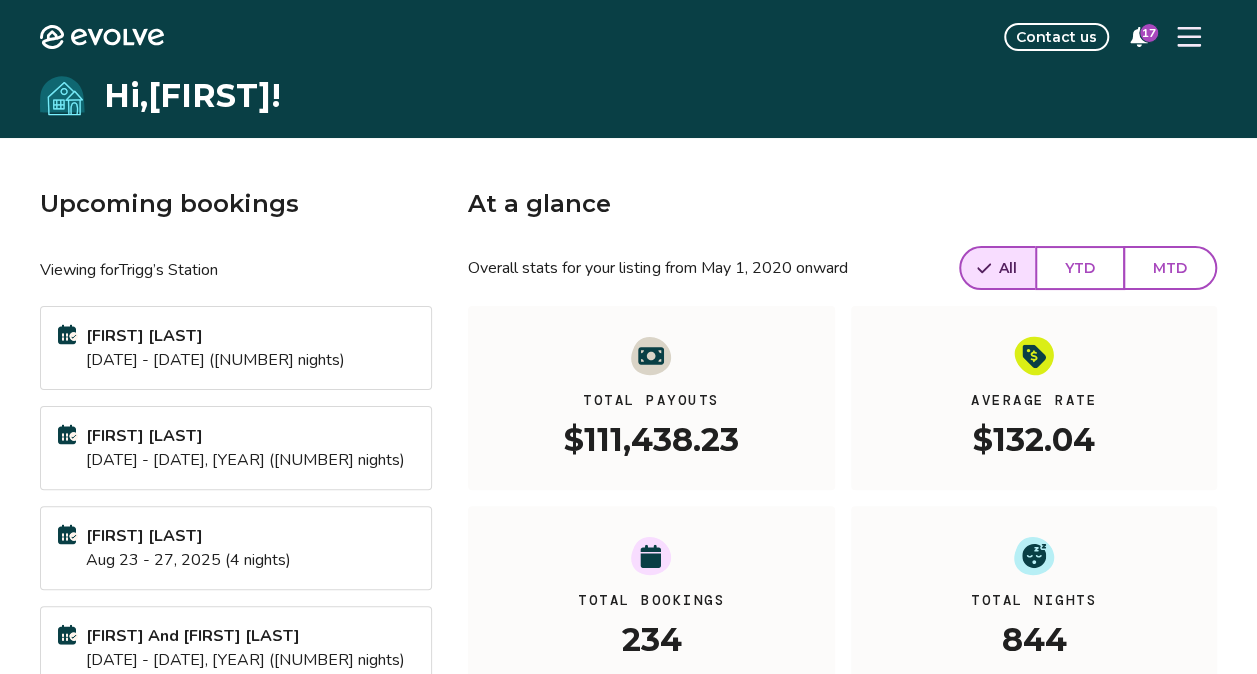 click on "[MONTH] [NUMBER] - [NUMBER], [YEAR] ([NUMBER] nights)" at bounding box center [215, 360] 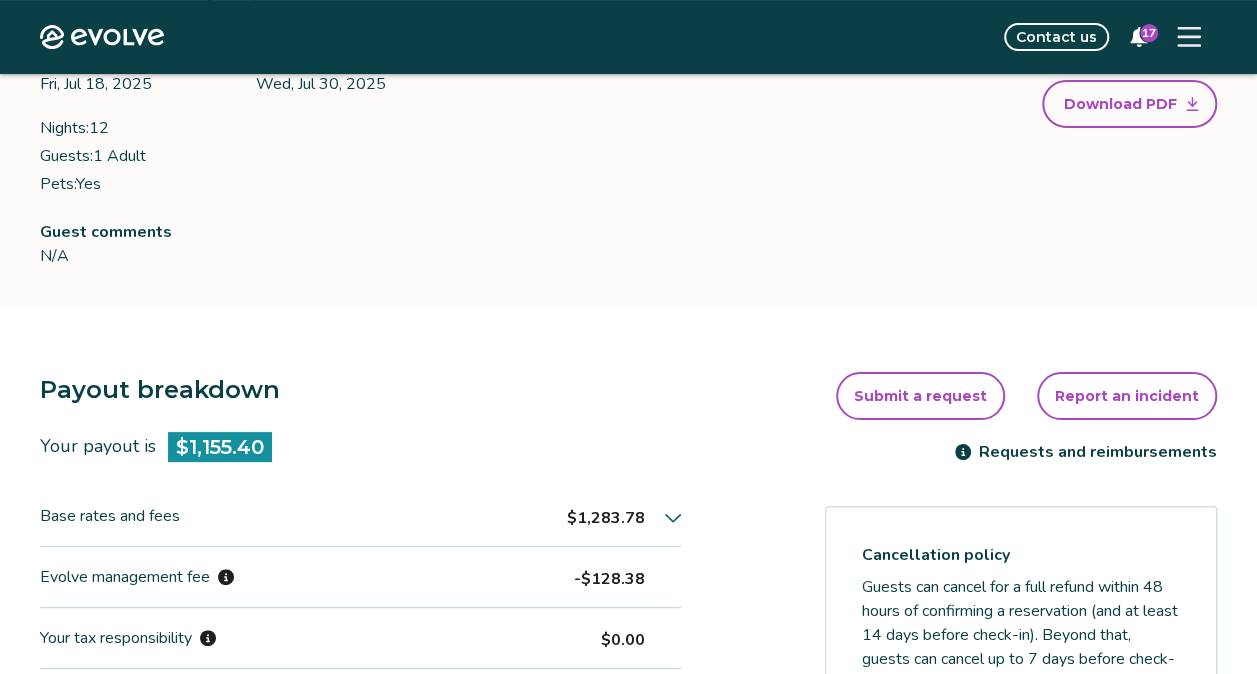 scroll, scrollTop: 0, scrollLeft: 0, axis: both 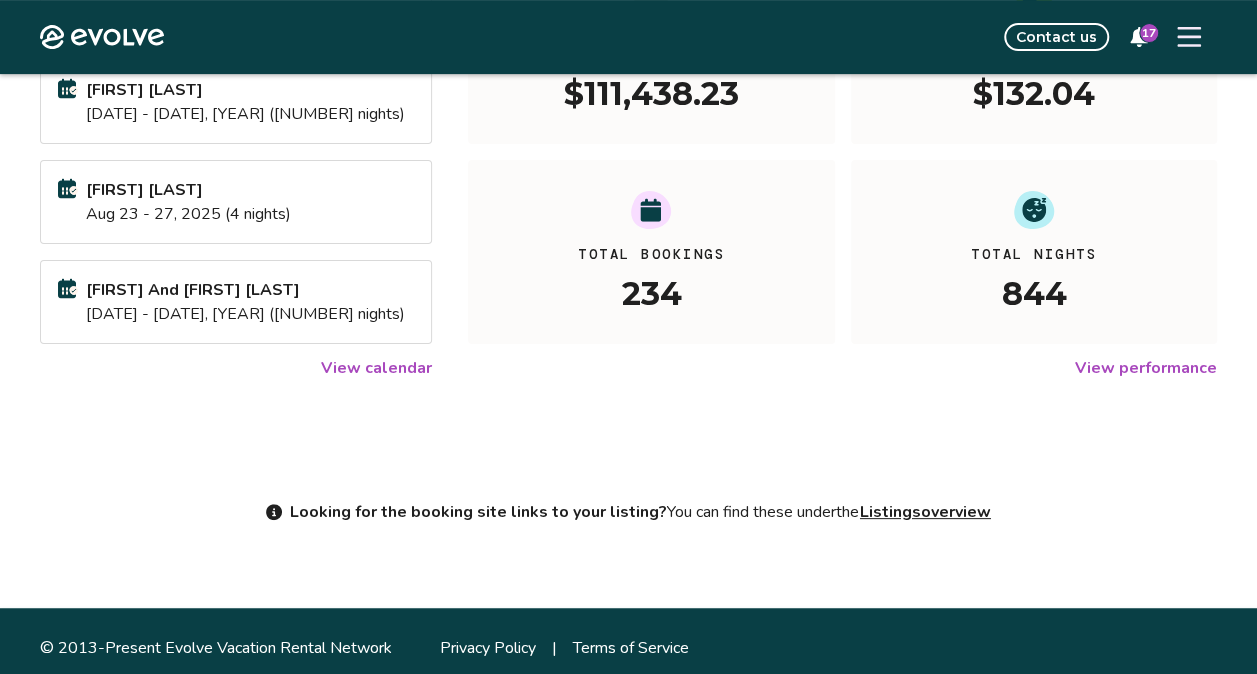 click on "View calendar" at bounding box center [376, 368] 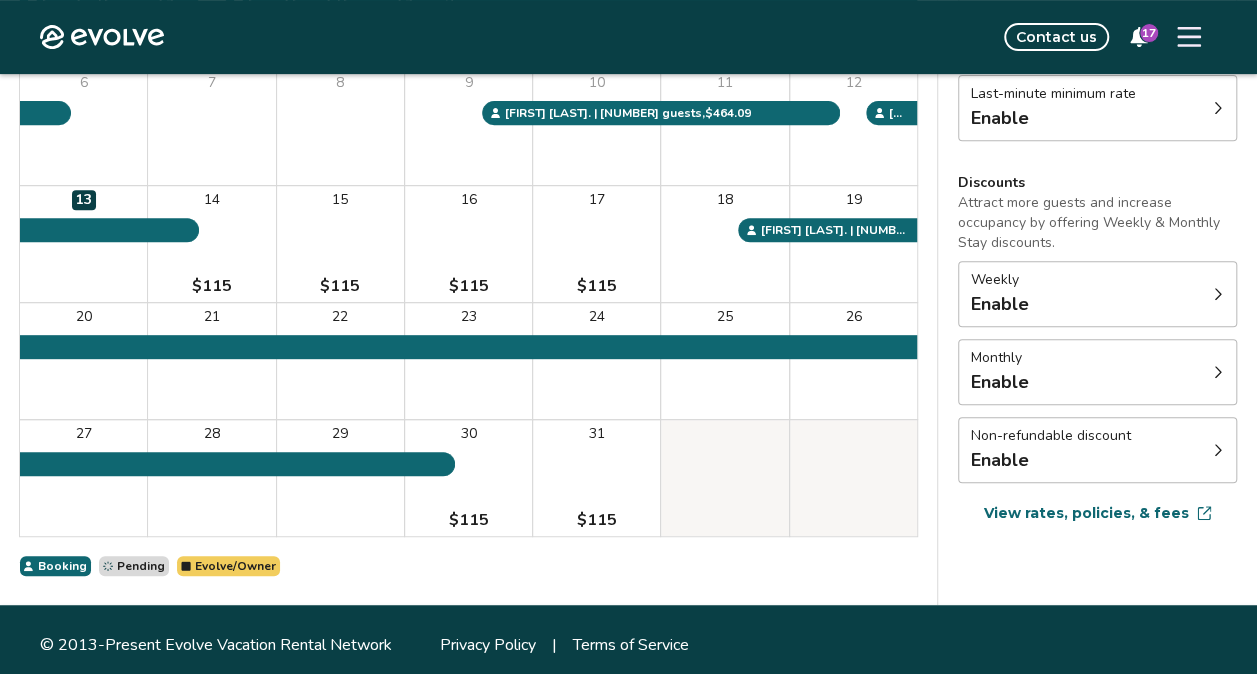 scroll, scrollTop: 348, scrollLeft: 0, axis: vertical 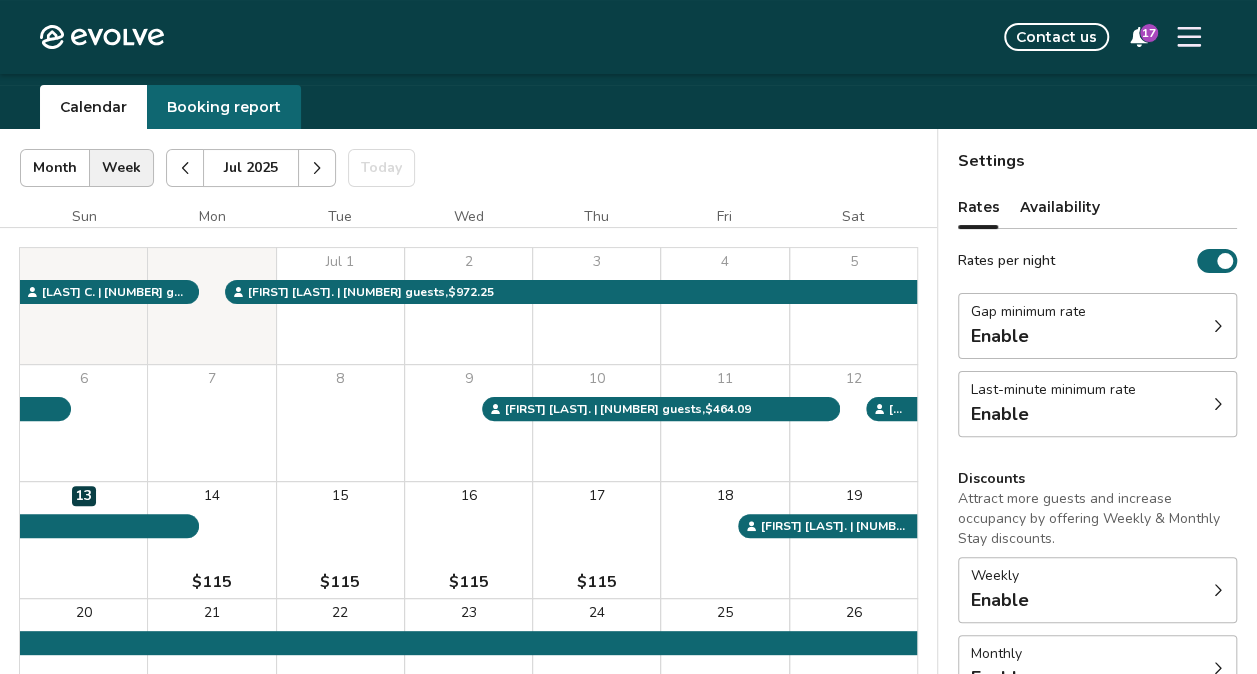 click at bounding box center (317, 168) 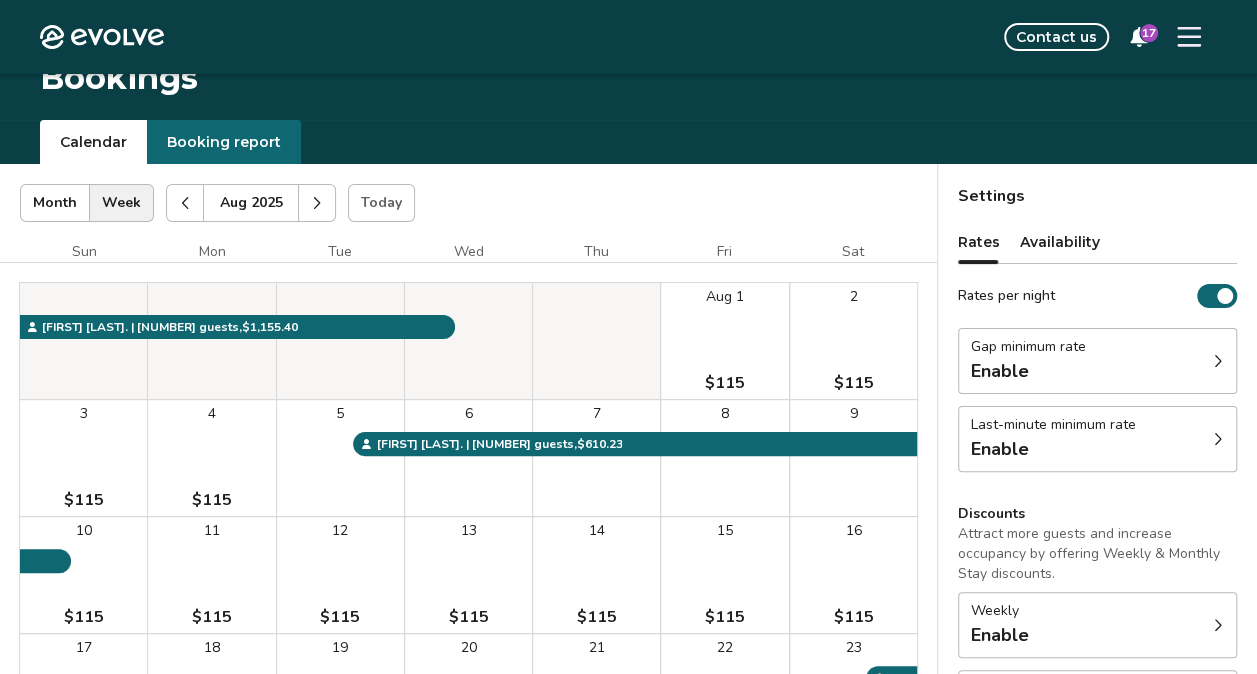 scroll, scrollTop: 14, scrollLeft: 0, axis: vertical 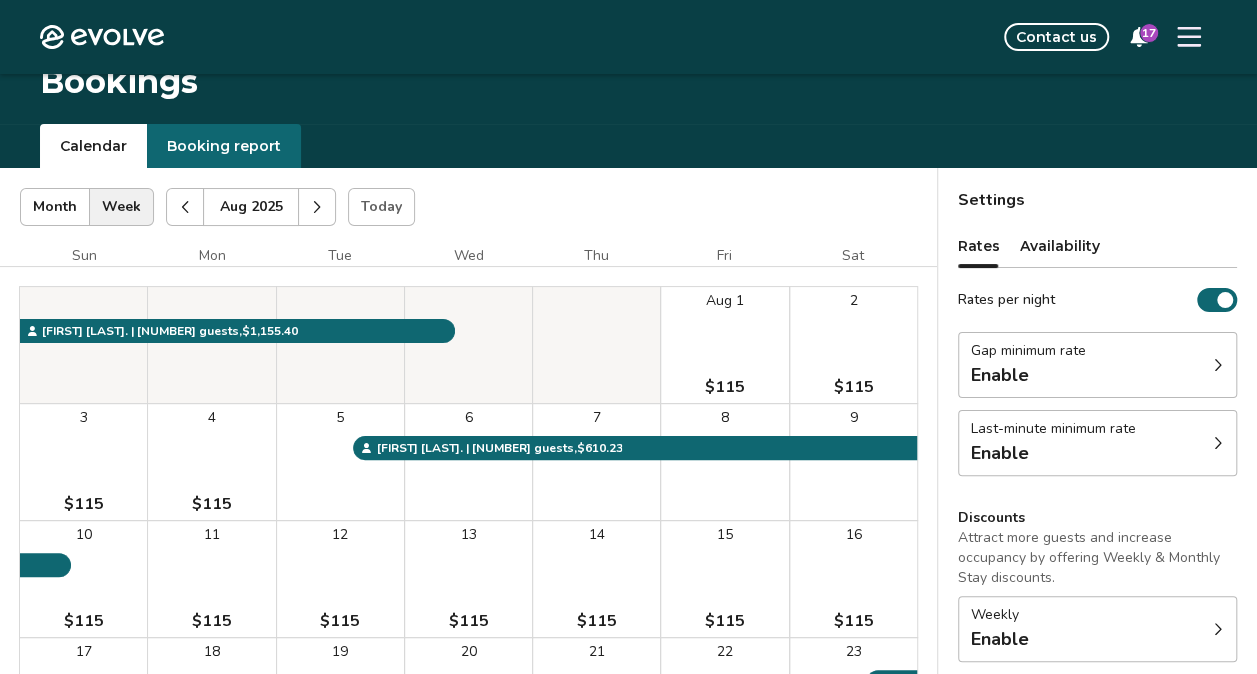 click at bounding box center (185, 207) 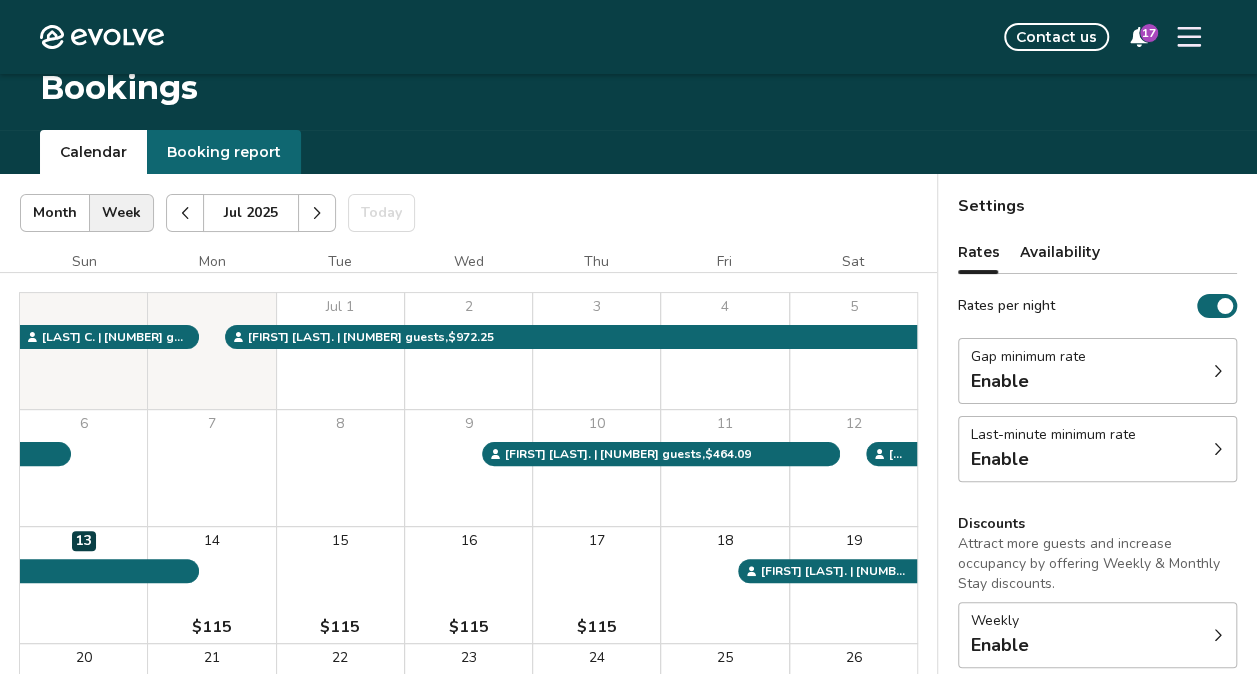scroll, scrollTop: 0, scrollLeft: 0, axis: both 